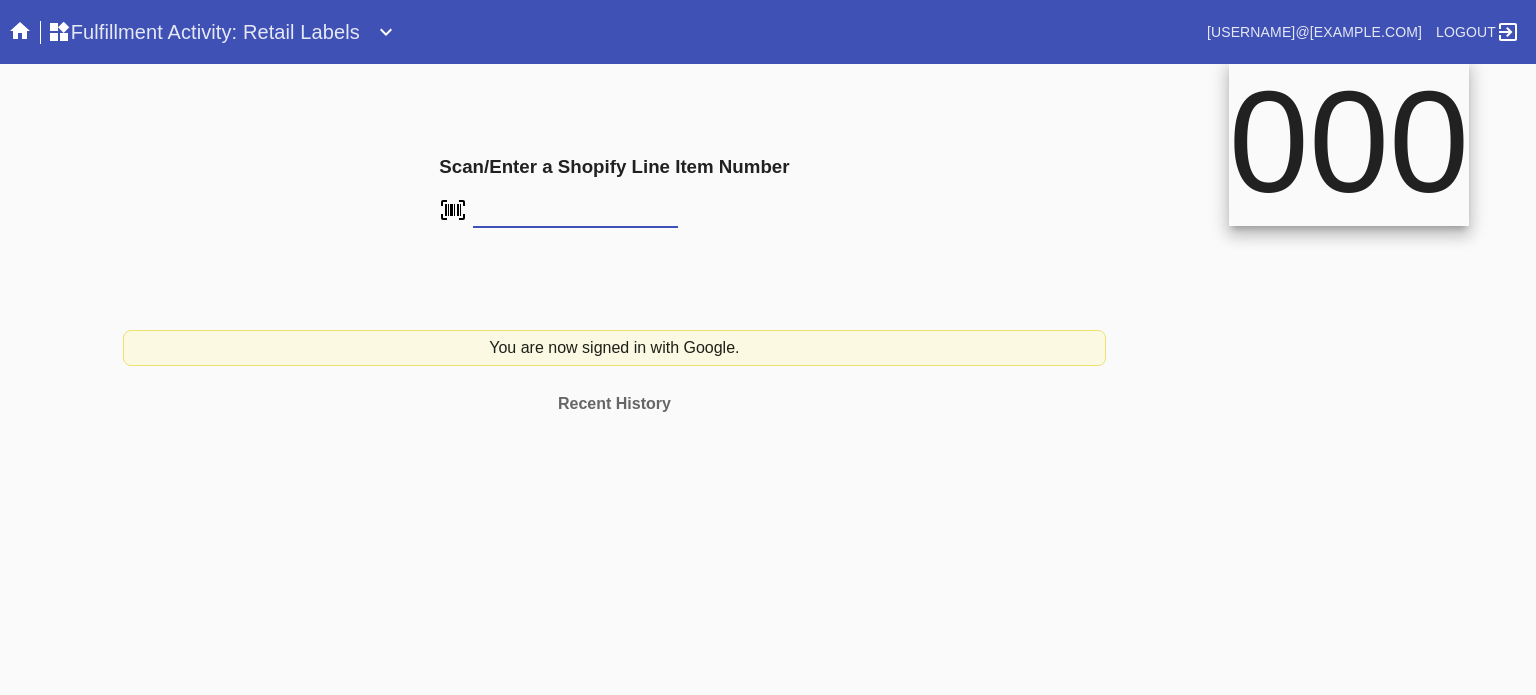 scroll, scrollTop: 0, scrollLeft: 0, axis: both 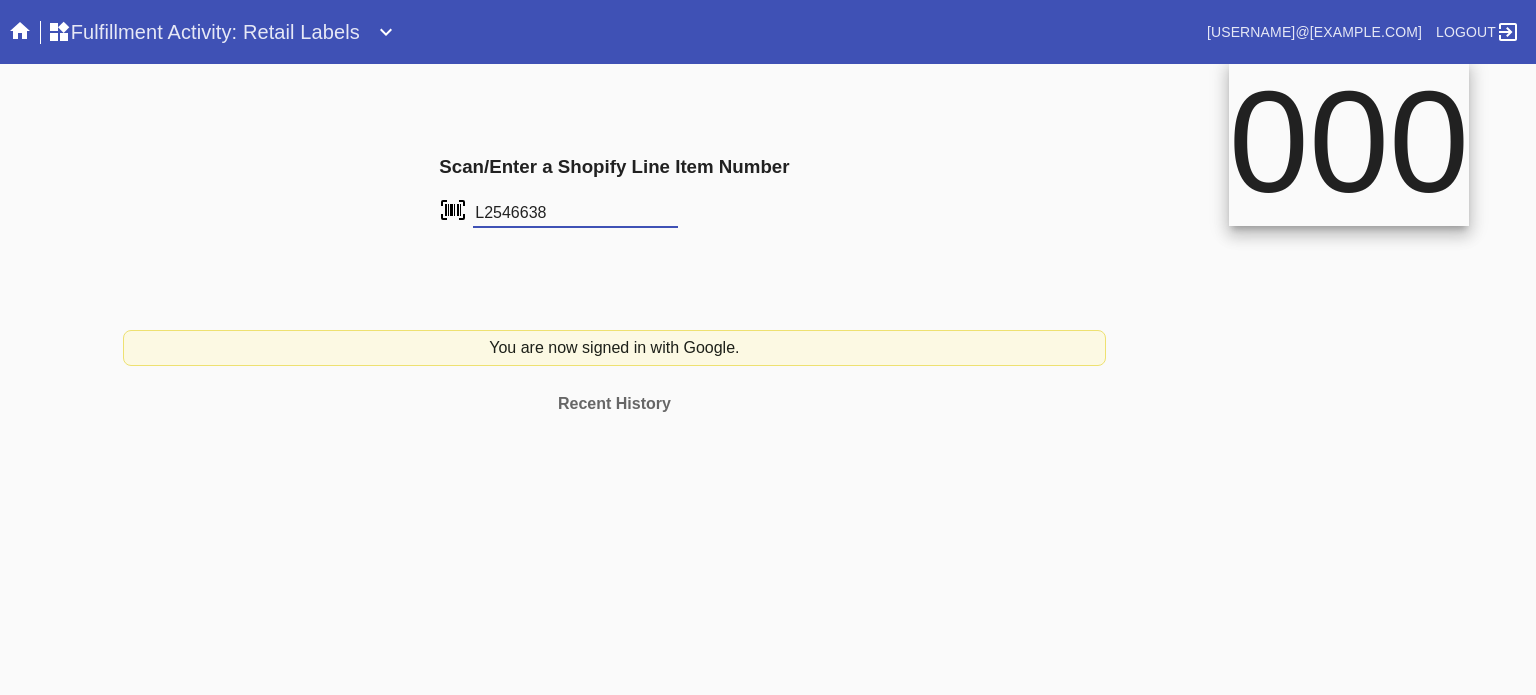 type on "L2546638" 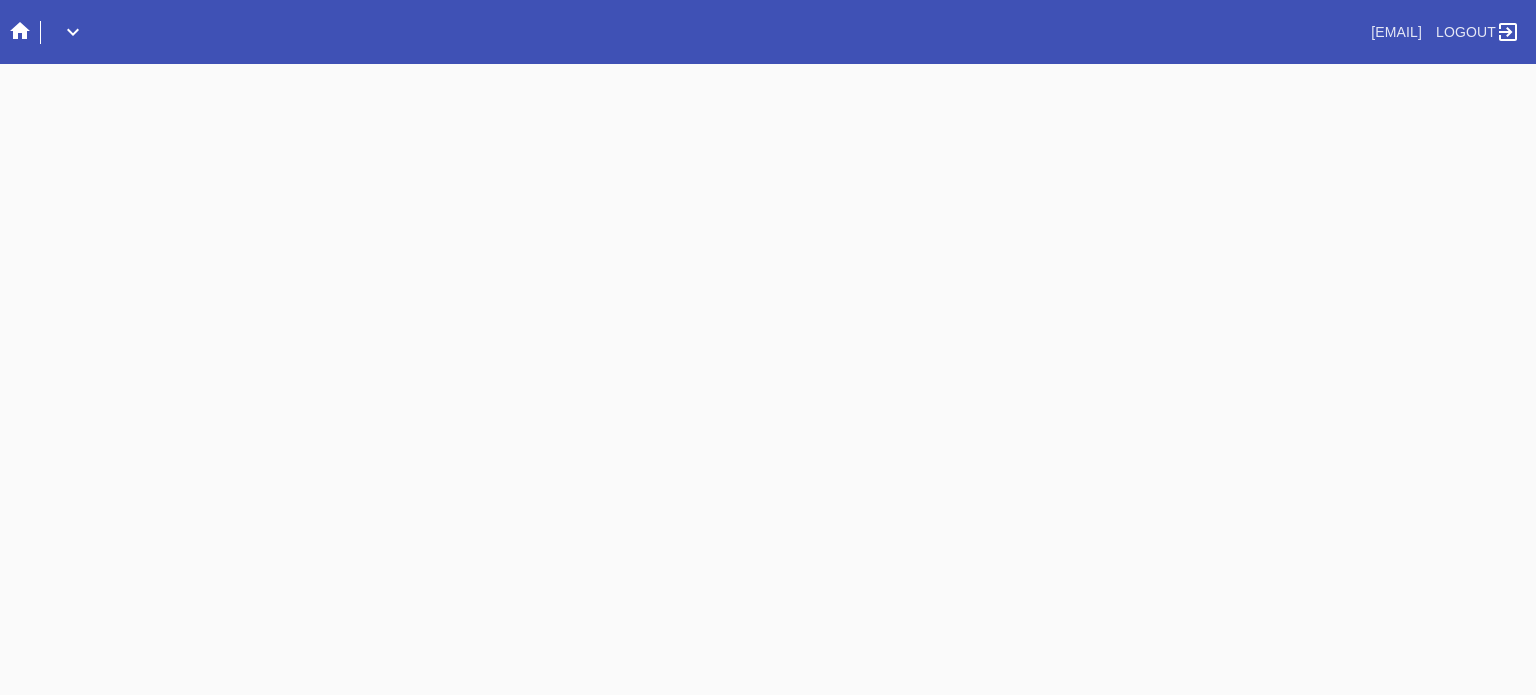 scroll, scrollTop: 0, scrollLeft: 0, axis: both 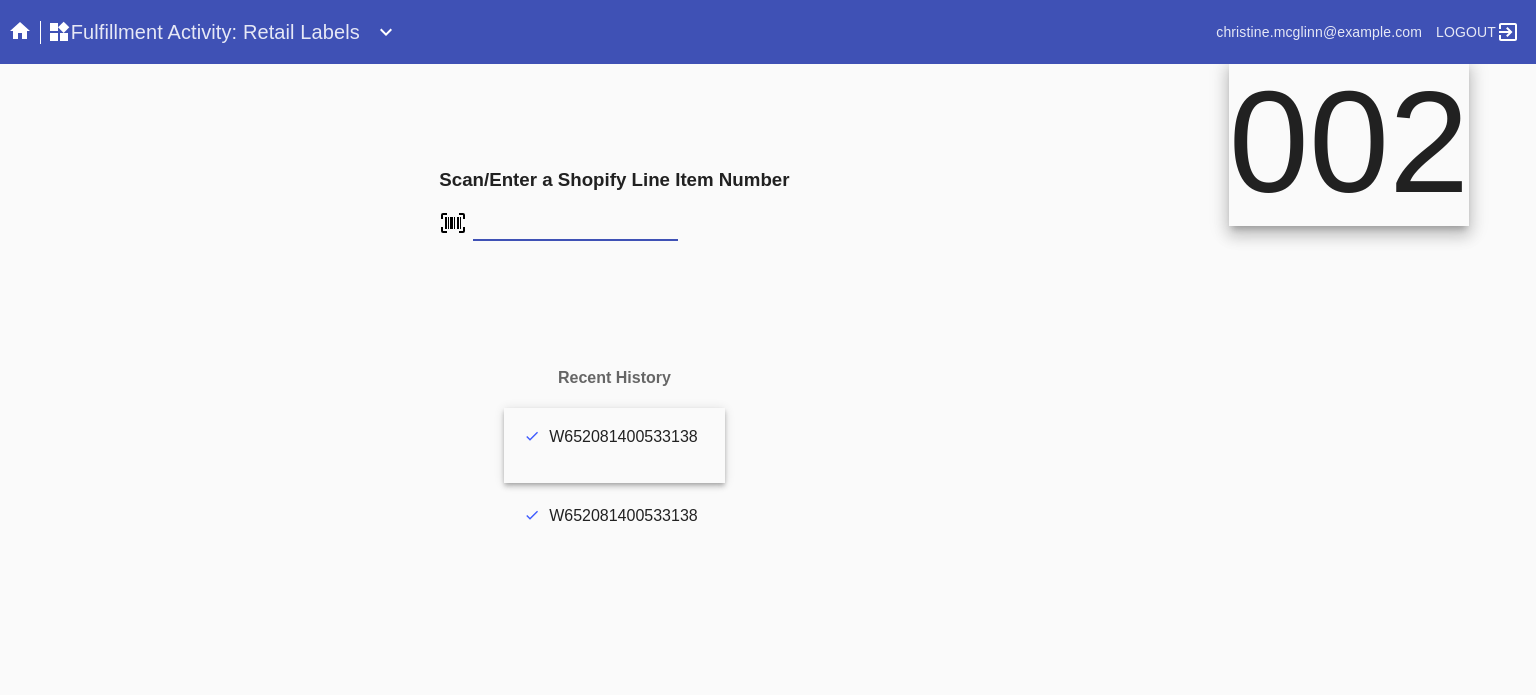 type on "L2546638" 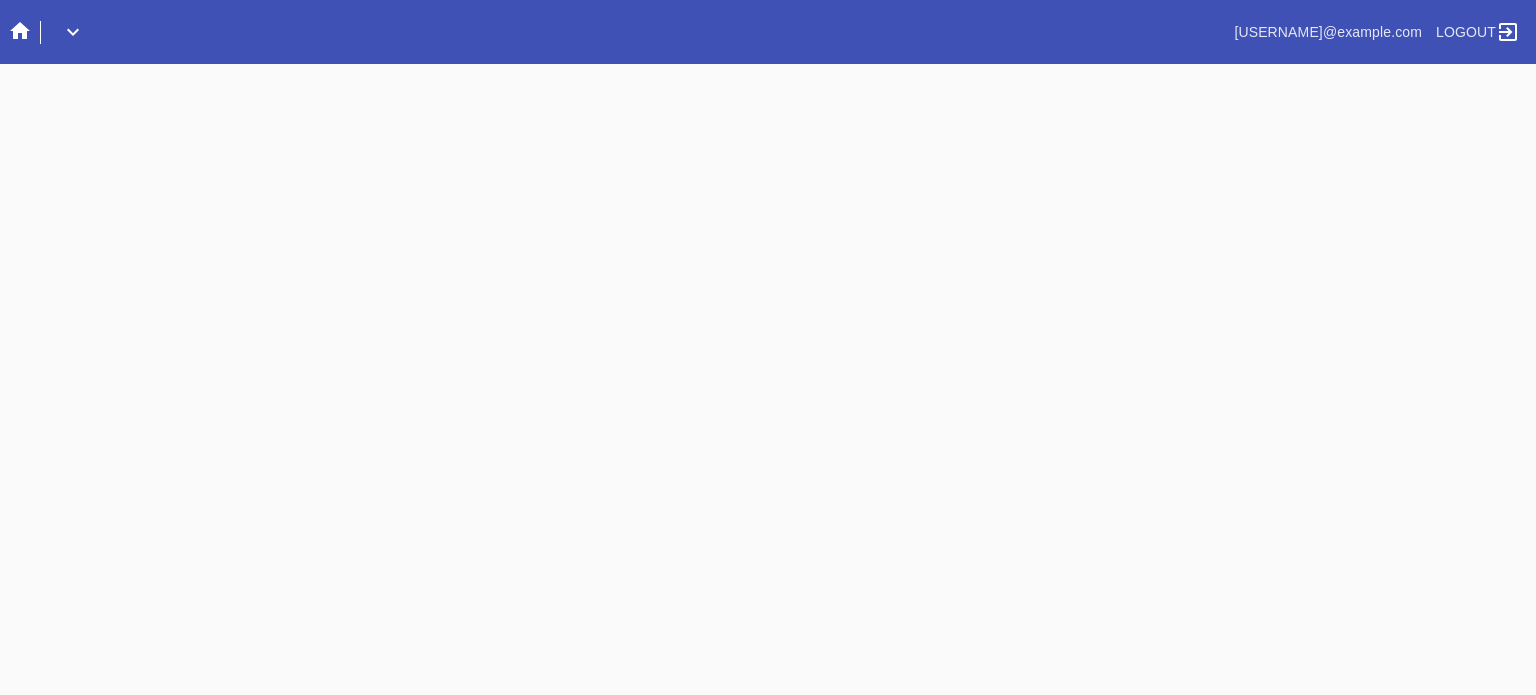 scroll, scrollTop: 0, scrollLeft: 0, axis: both 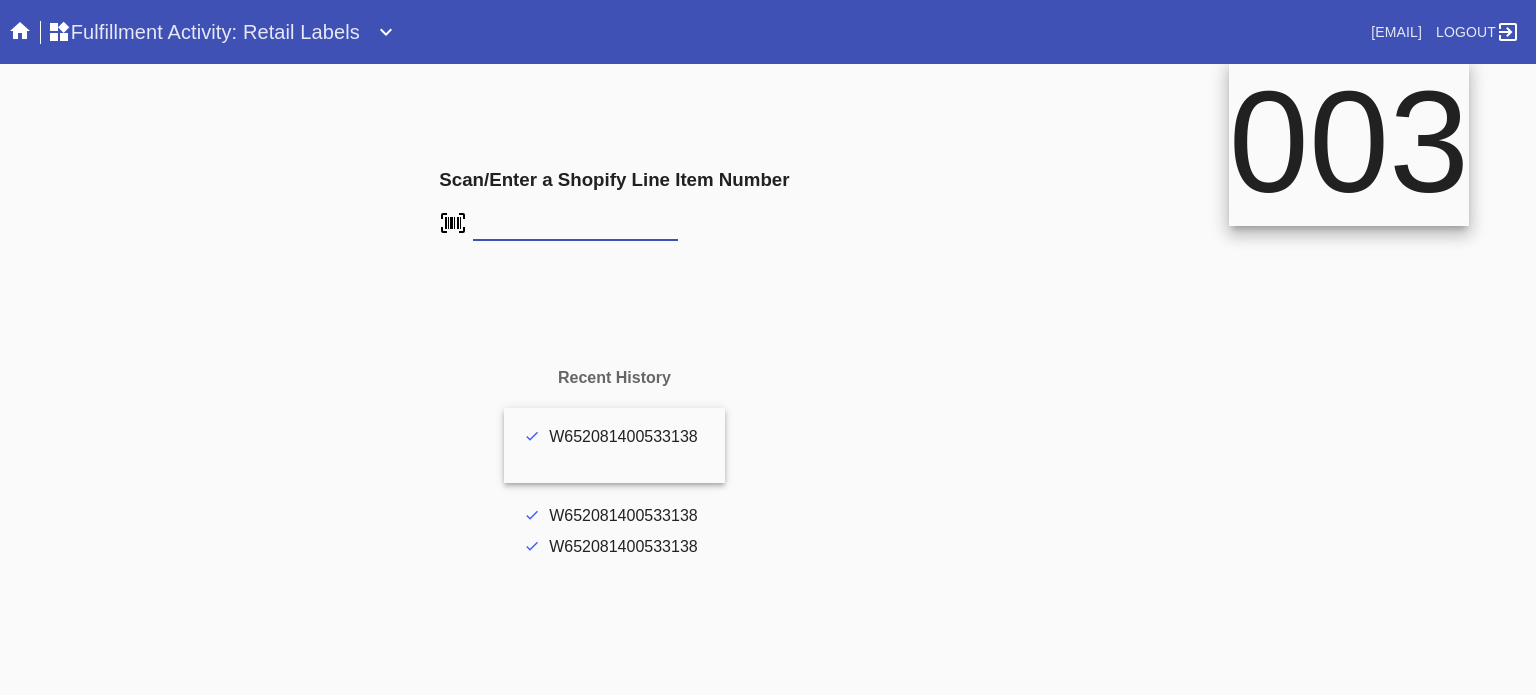 type on "[ID]" 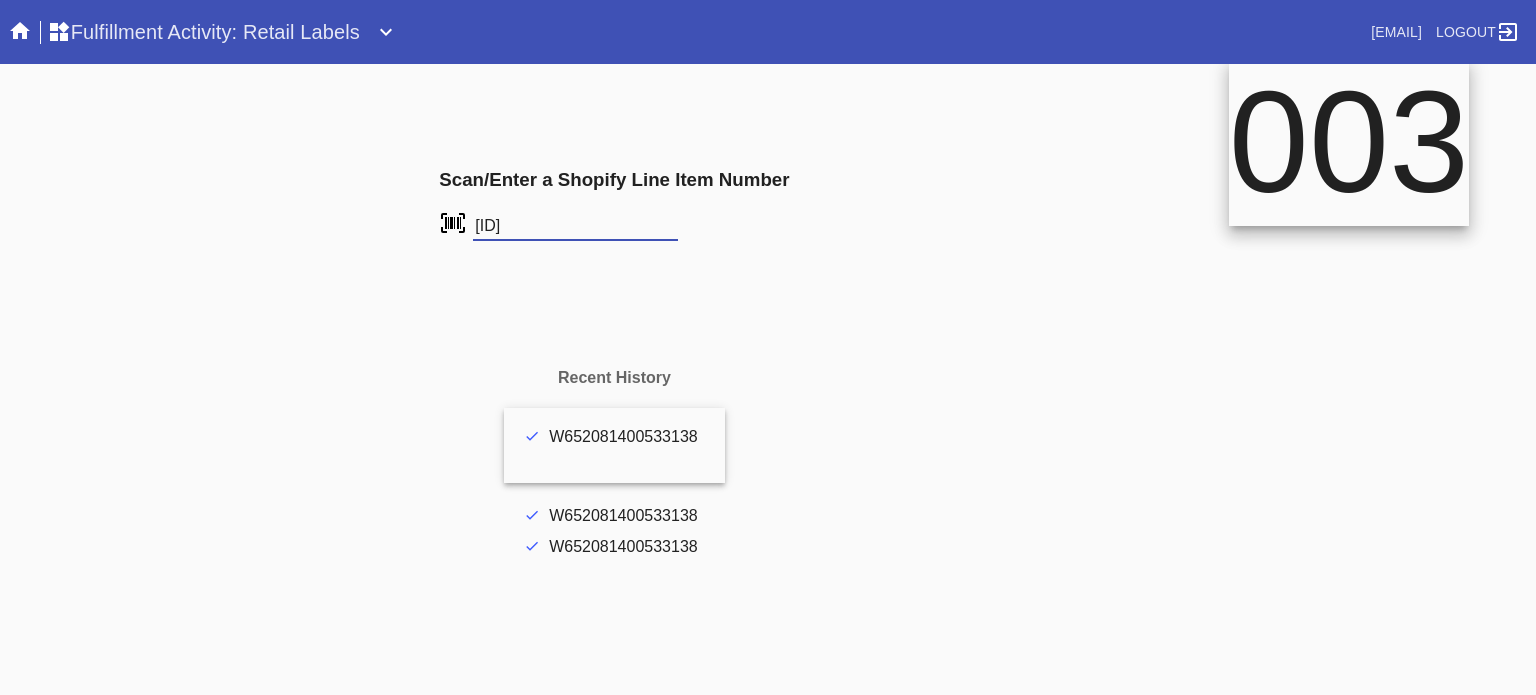 click at bounding box center (0, 0) 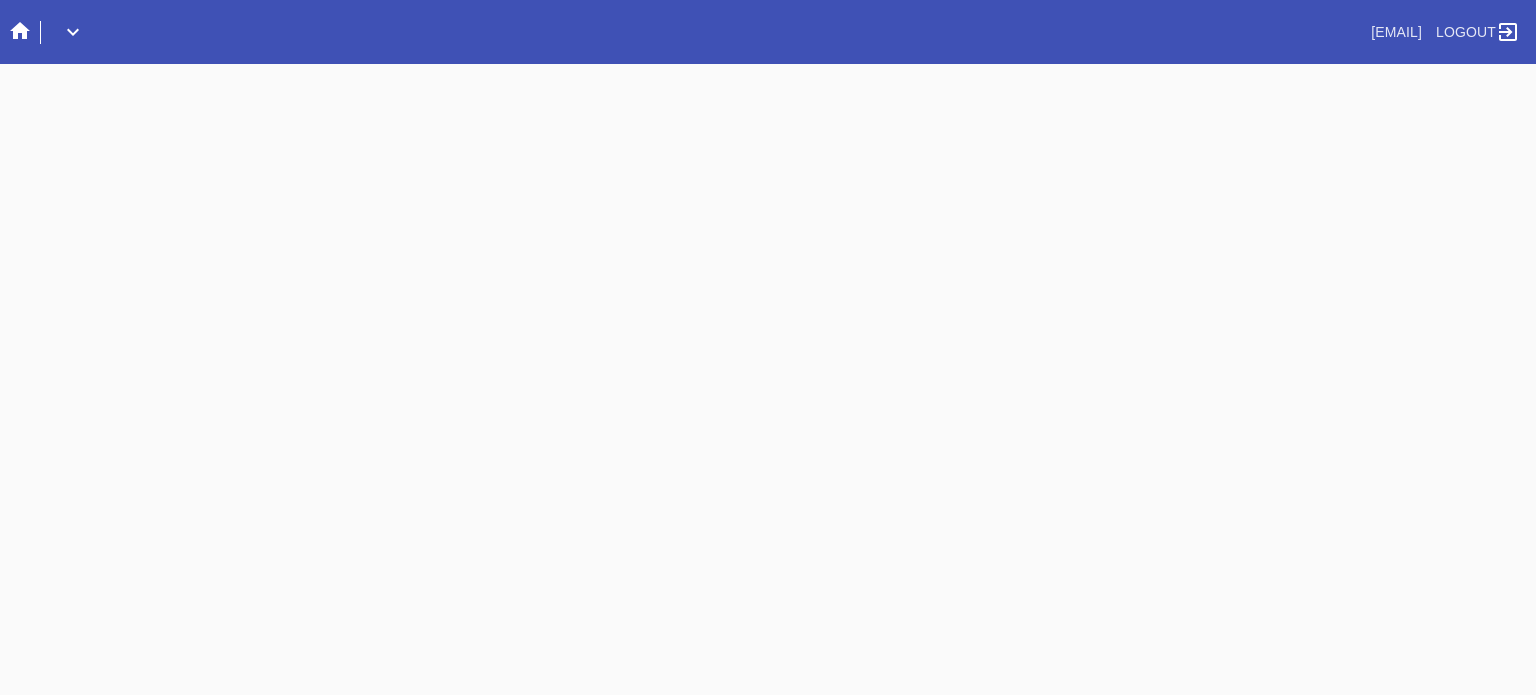 scroll, scrollTop: 0, scrollLeft: 0, axis: both 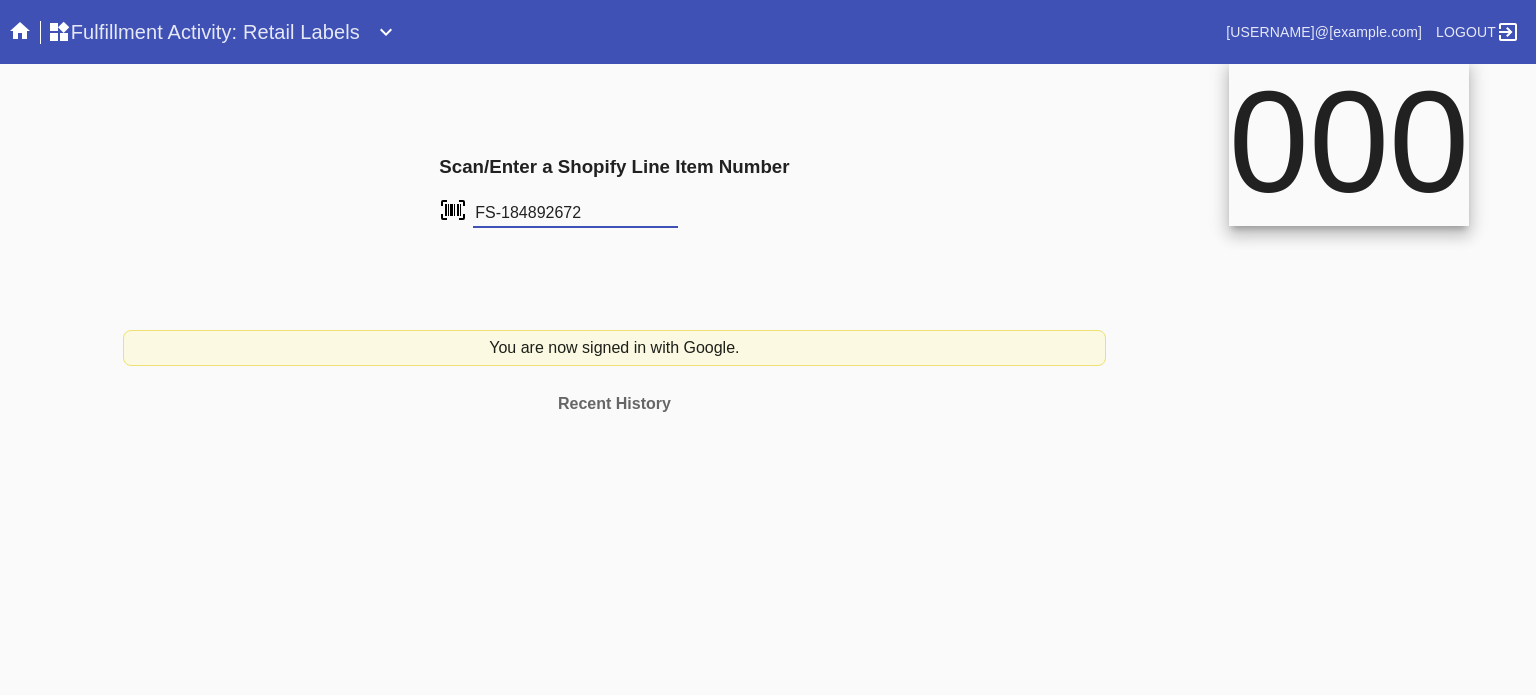 type on "FS-184892672" 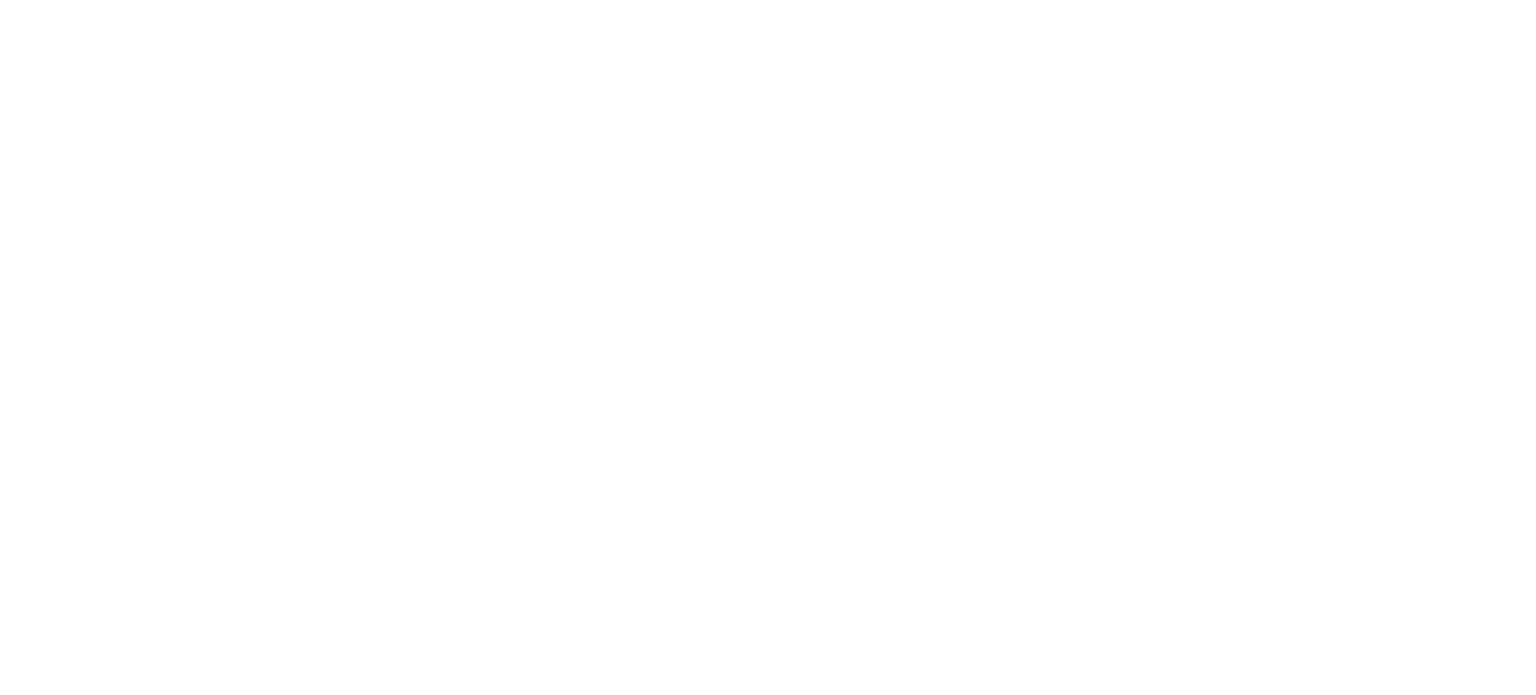 scroll, scrollTop: 0, scrollLeft: 0, axis: both 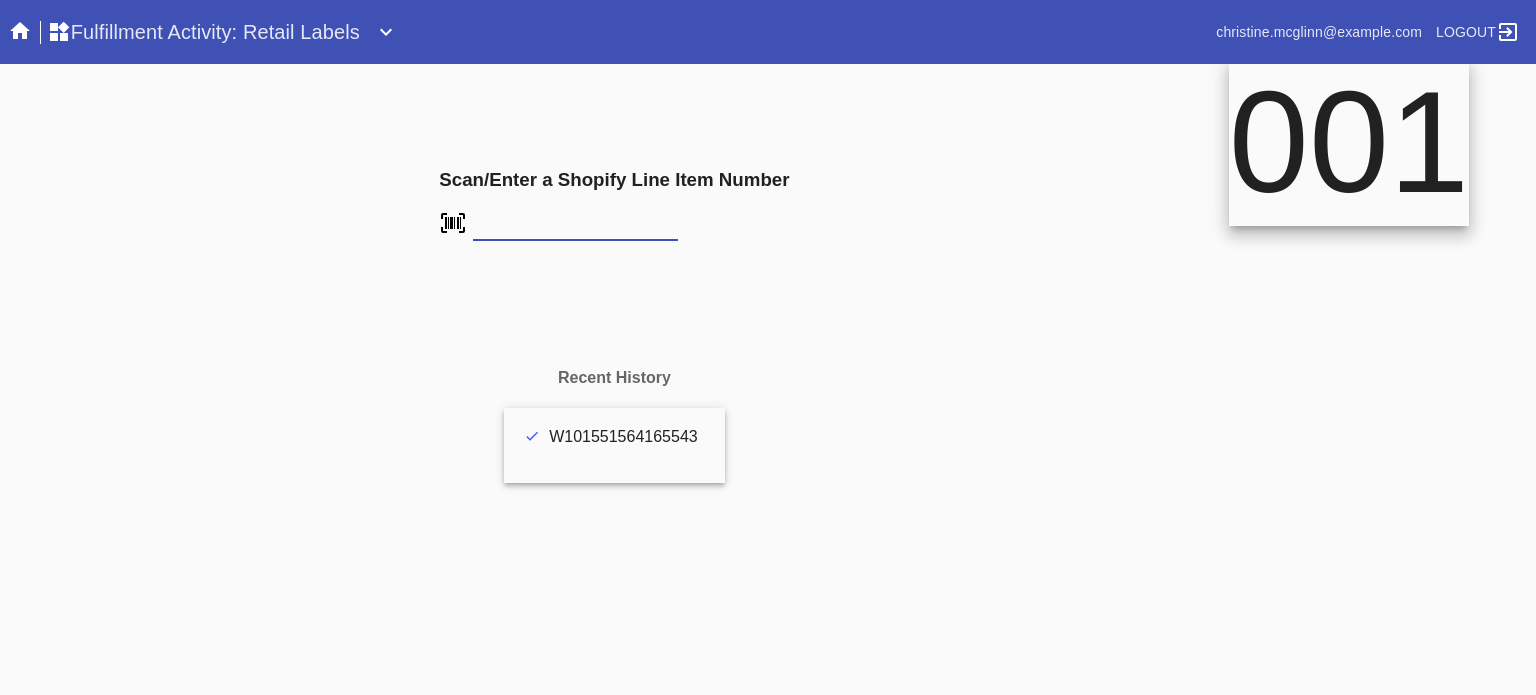 type on "L9989363" 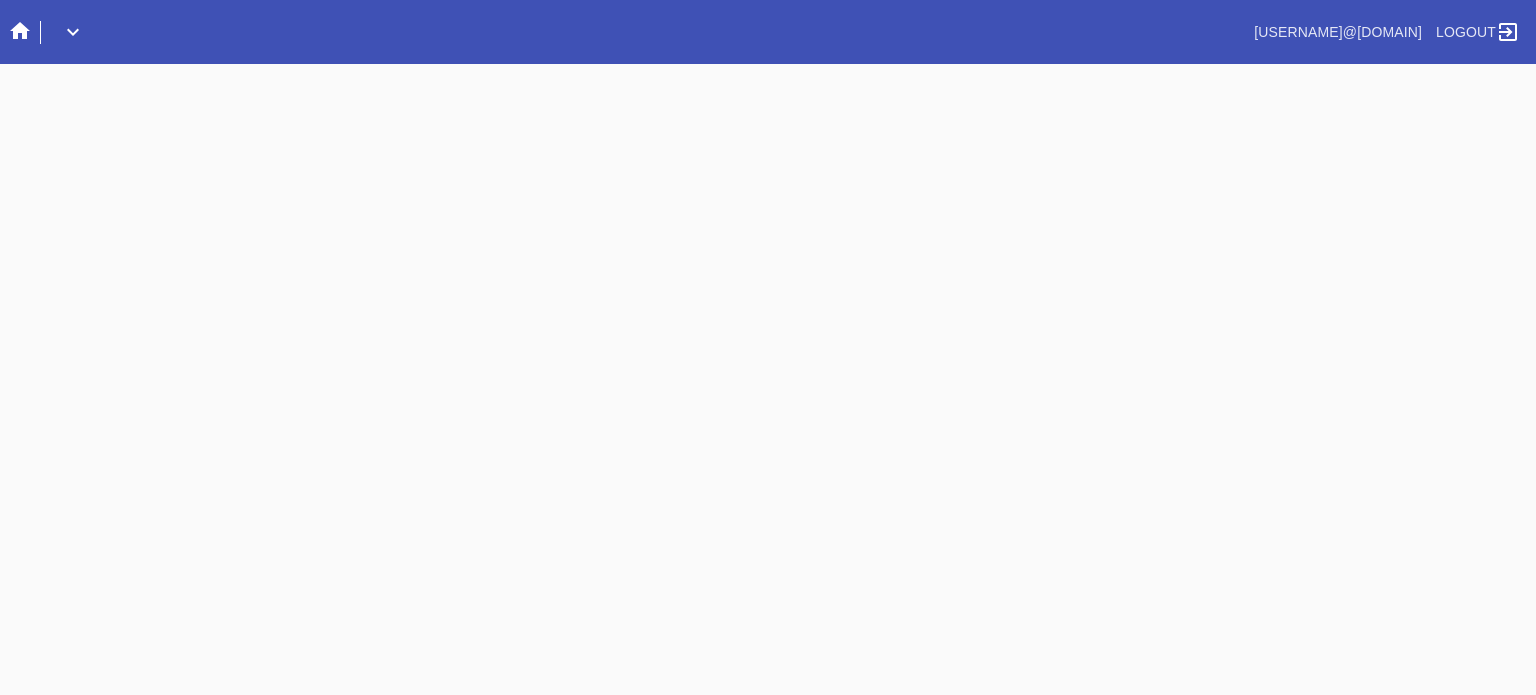 scroll, scrollTop: 0, scrollLeft: 0, axis: both 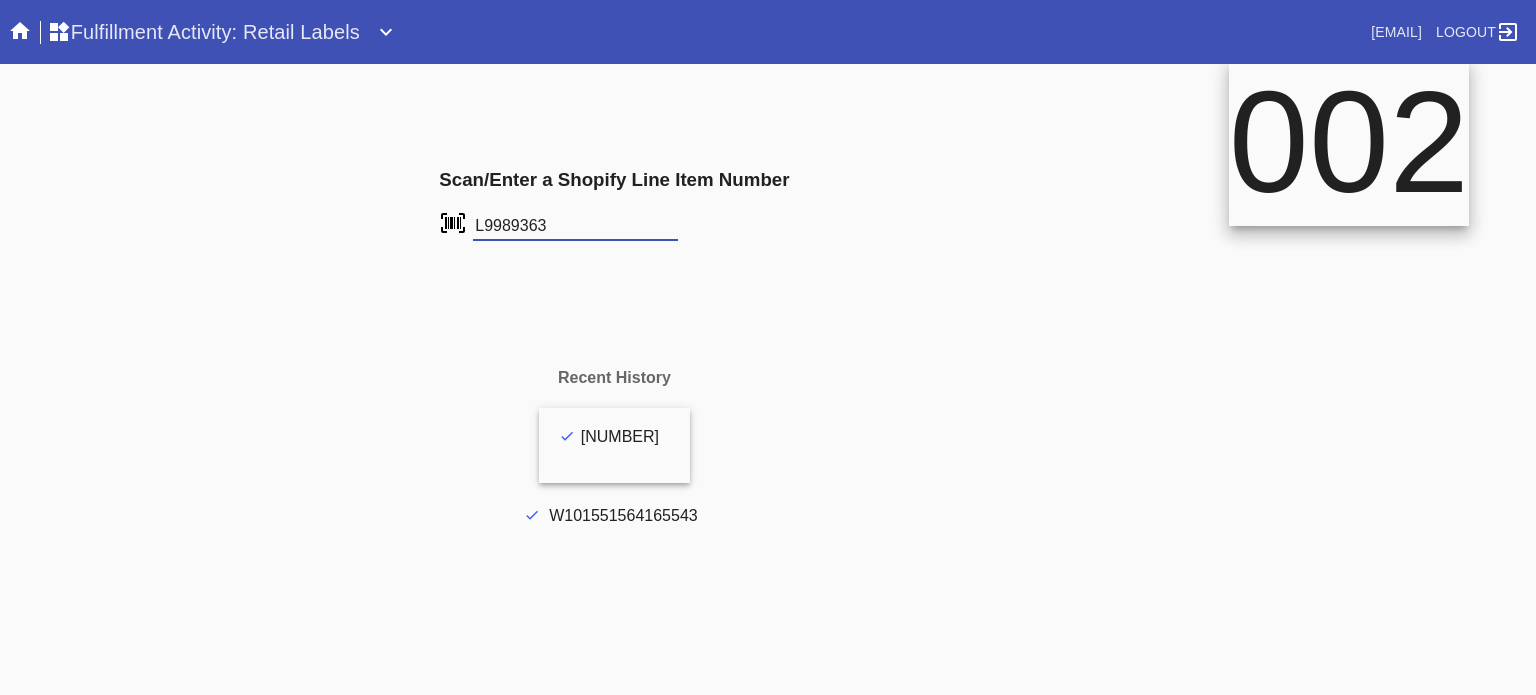 type on "L9989363" 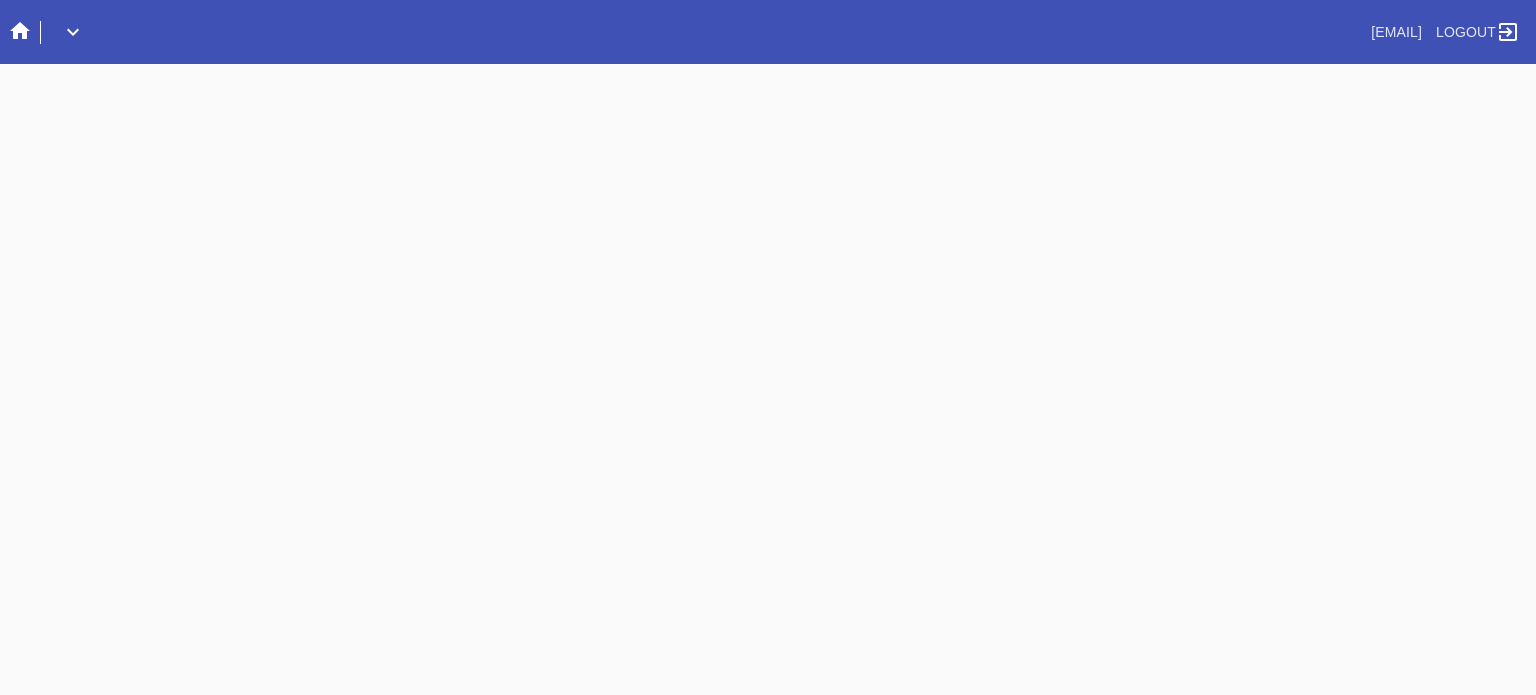 scroll, scrollTop: 0, scrollLeft: 0, axis: both 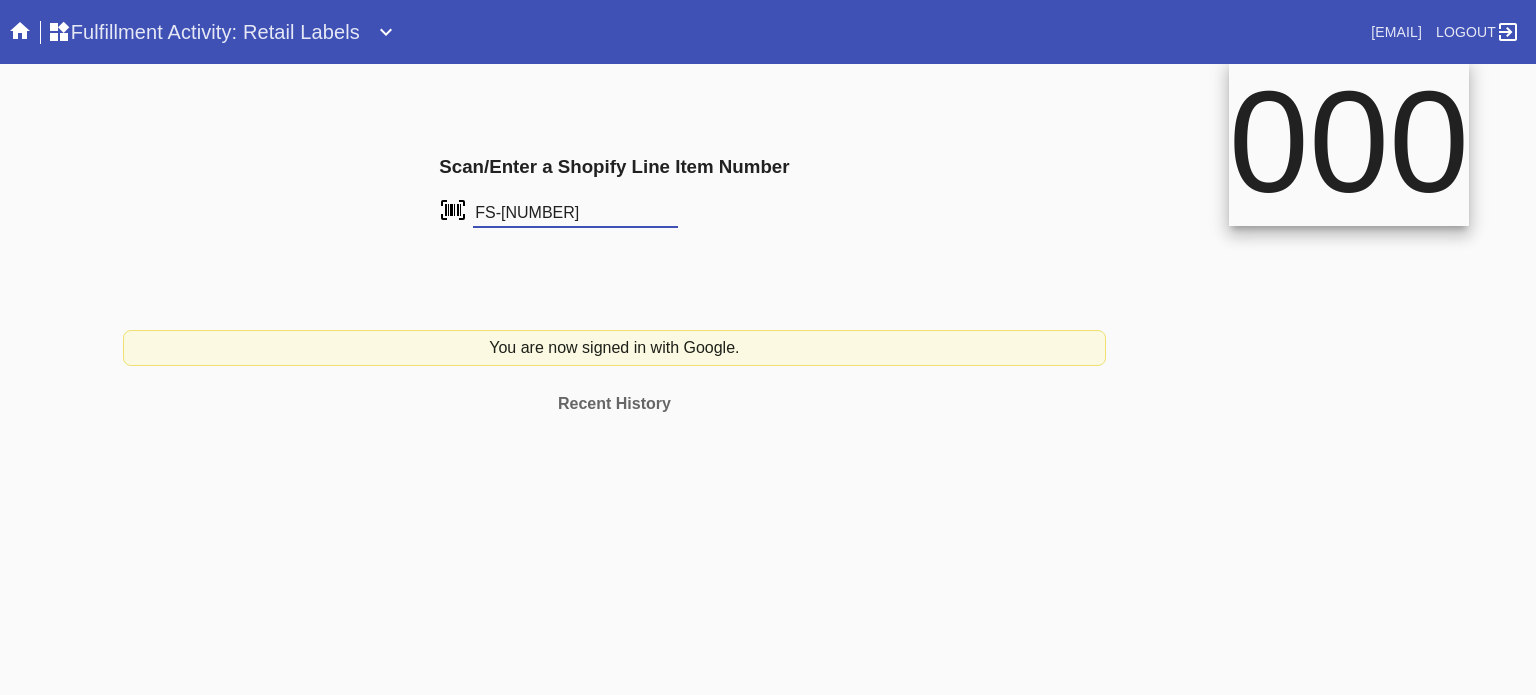 type on "FS-[NUMBER]" 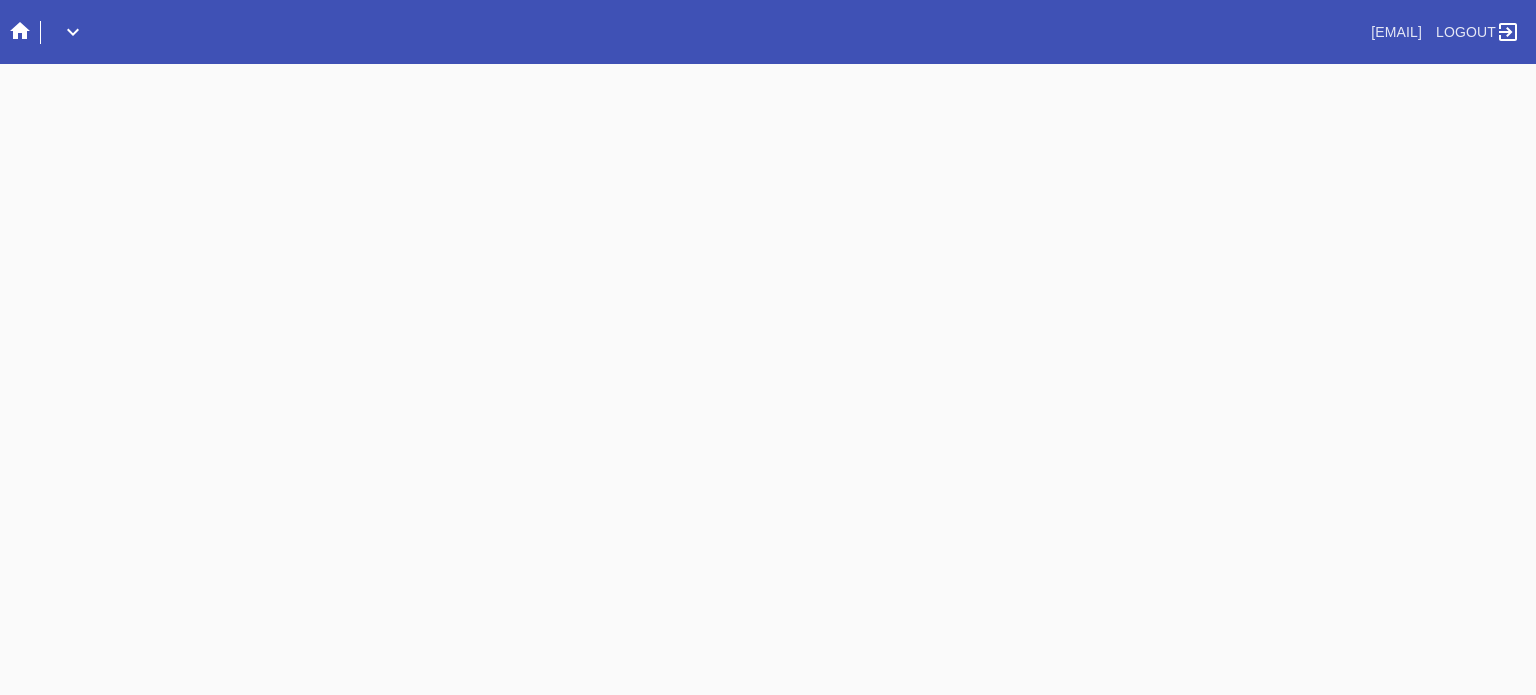 scroll, scrollTop: 0, scrollLeft: 0, axis: both 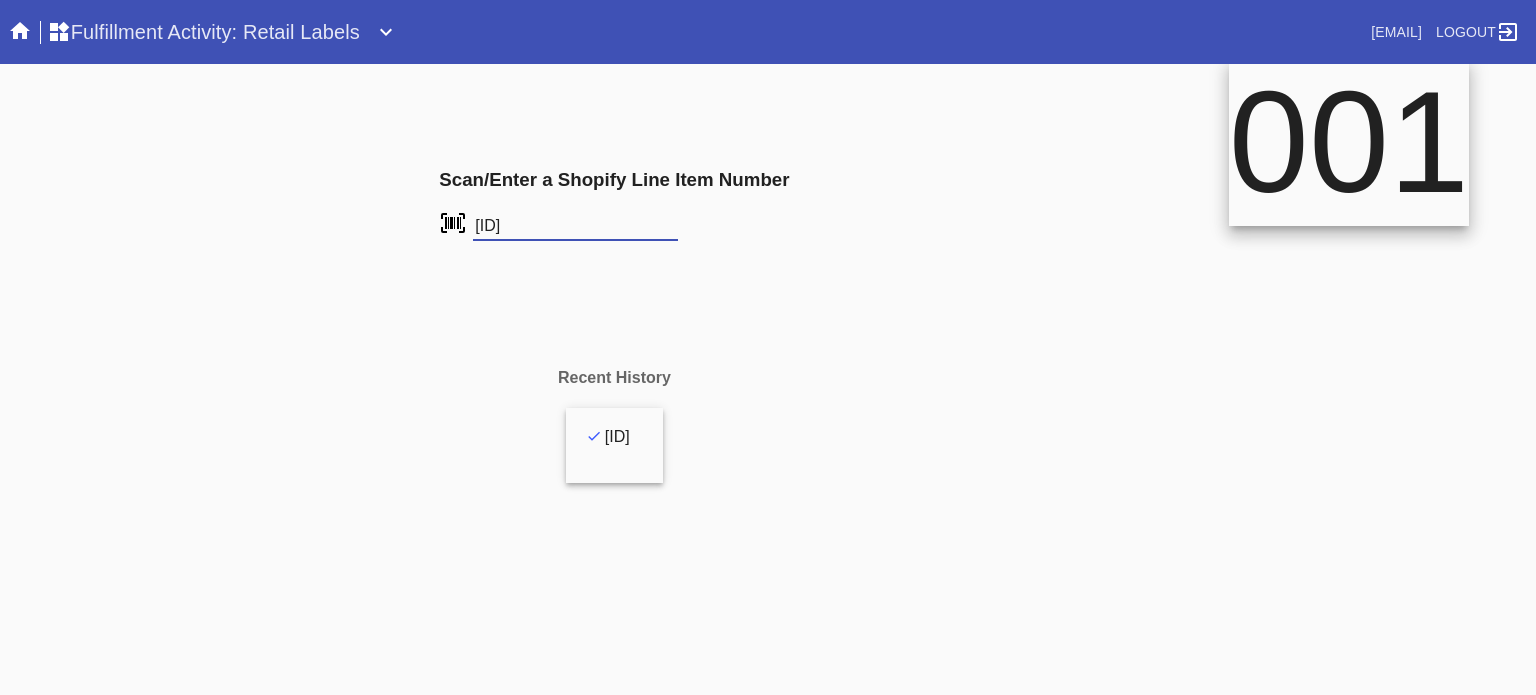 type on "FS-465361514" 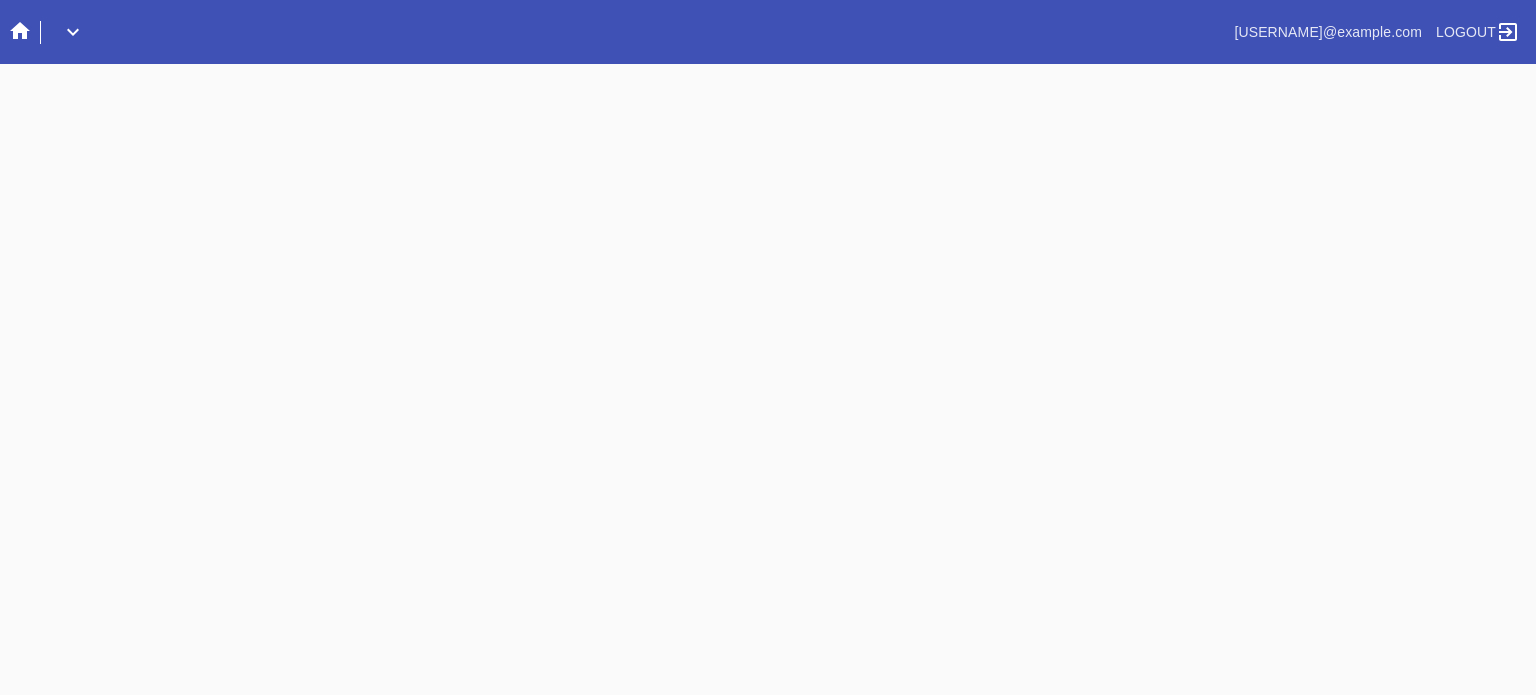 scroll, scrollTop: 0, scrollLeft: 0, axis: both 